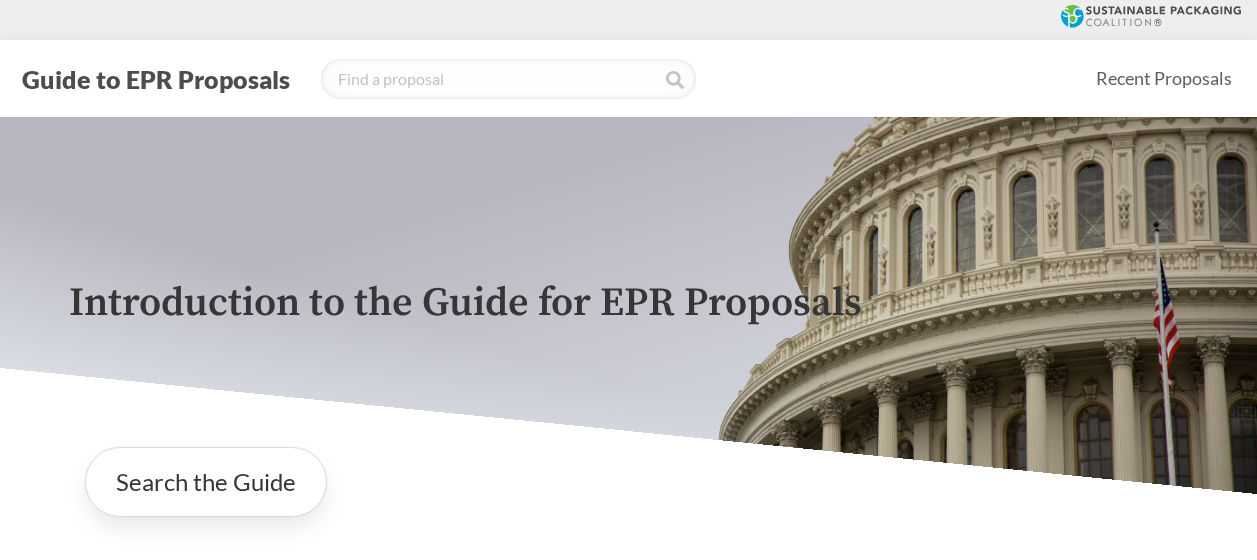 scroll, scrollTop: 1947, scrollLeft: 0, axis: vertical 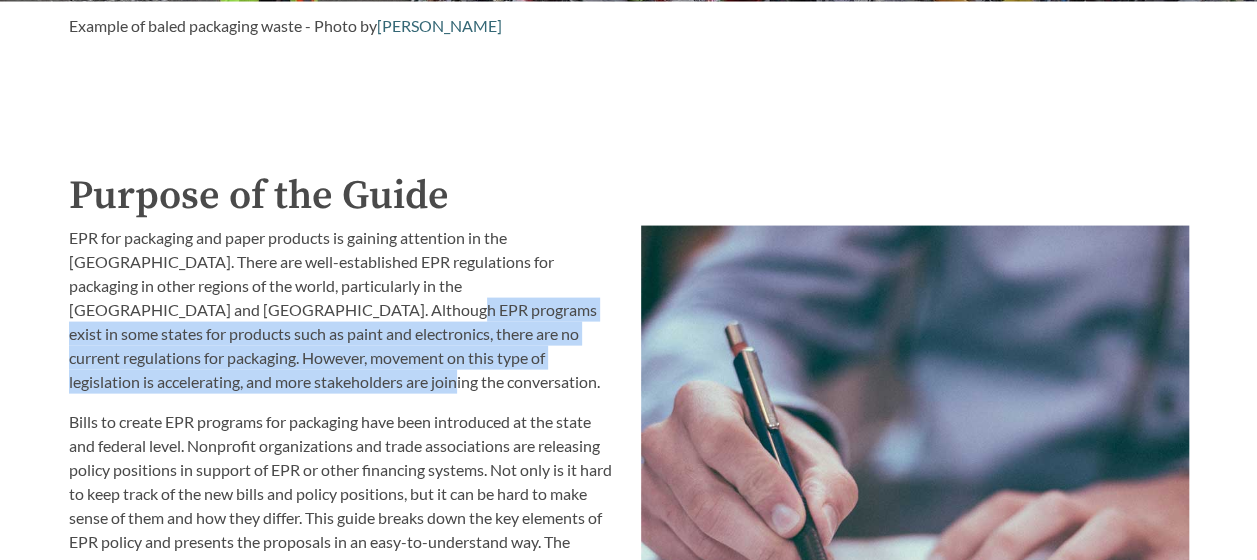 drag, startPoint x: 159, startPoint y: 316, endPoint x: 584, endPoint y: 367, distance: 428.04907 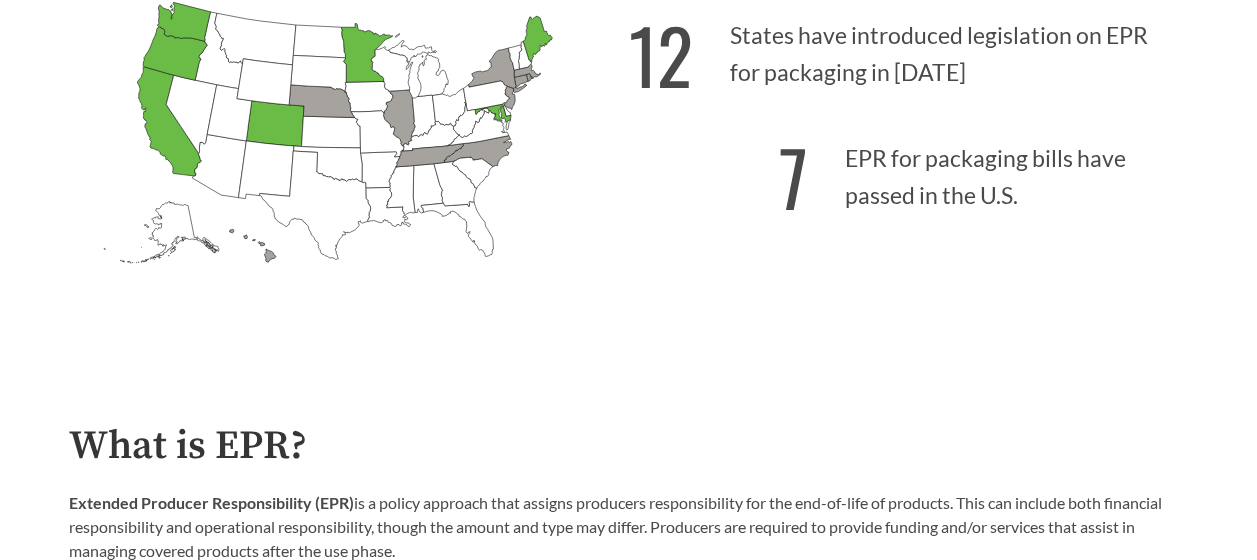 scroll, scrollTop: 947, scrollLeft: 0, axis: vertical 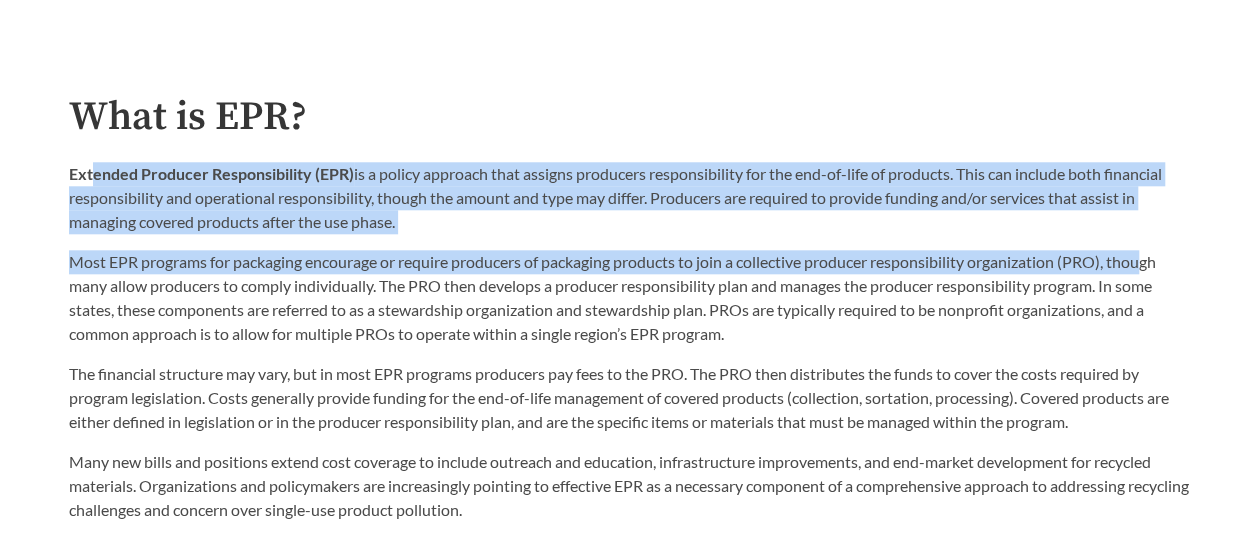 drag, startPoint x: 92, startPoint y: 175, endPoint x: 1153, endPoint y: 246, distance: 1063.3729 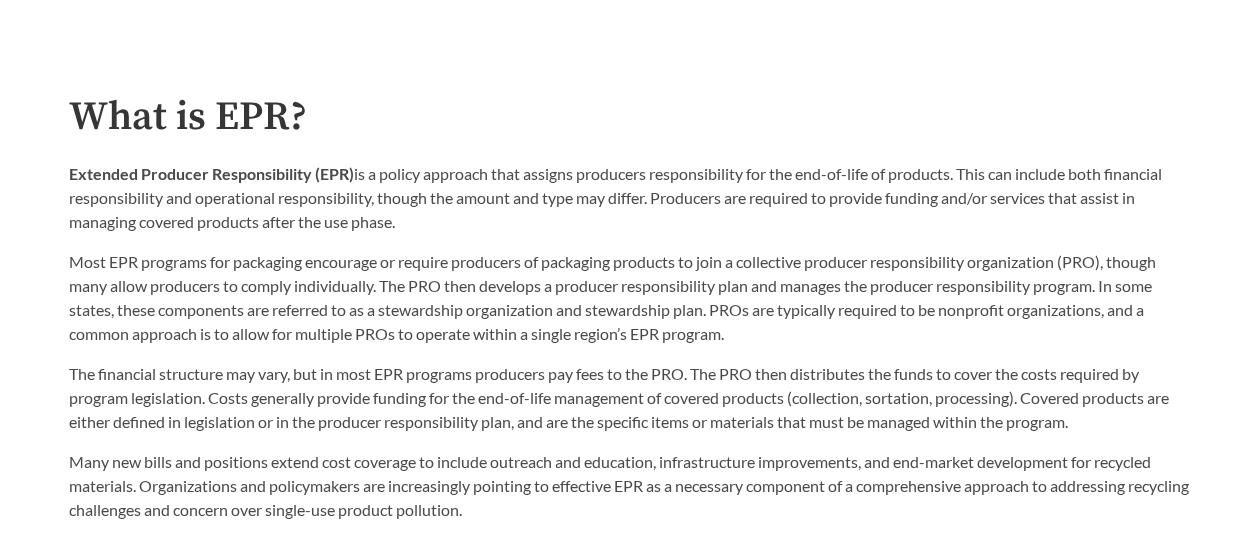 drag, startPoint x: 1153, startPoint y: 246, endPoint x: 892, endPoint y: 284, distance: 263.75177 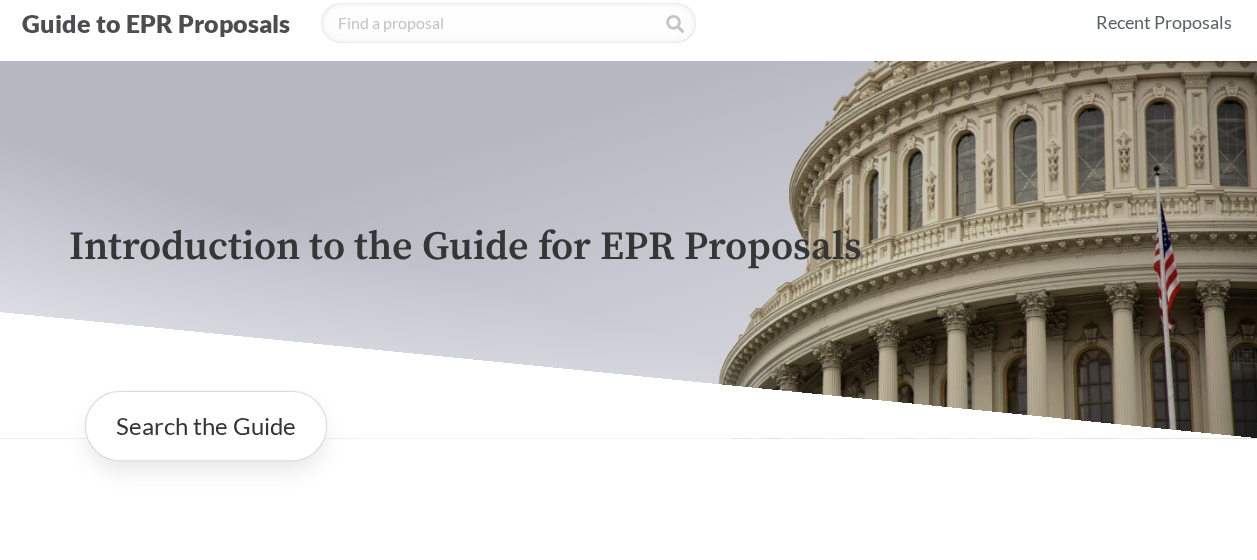scroll, scrollTop: 0, scrollLeft: 0, axis: both 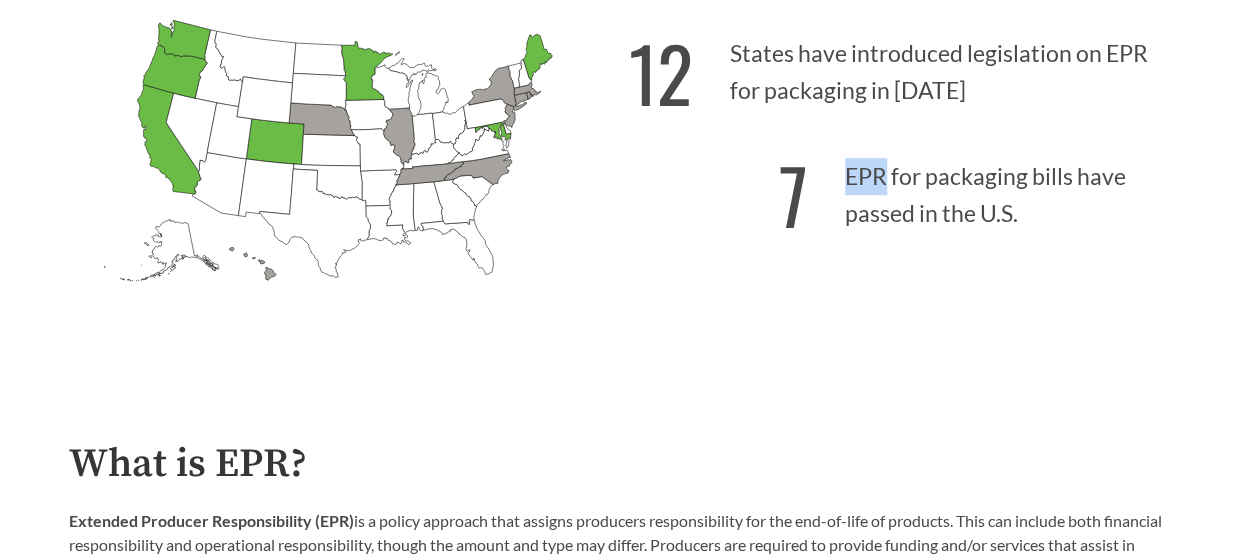 drag, startPoint x: 886, startPoint y: 172, endPoint x: 1104, endPoint y: 218, distance: 222.80035 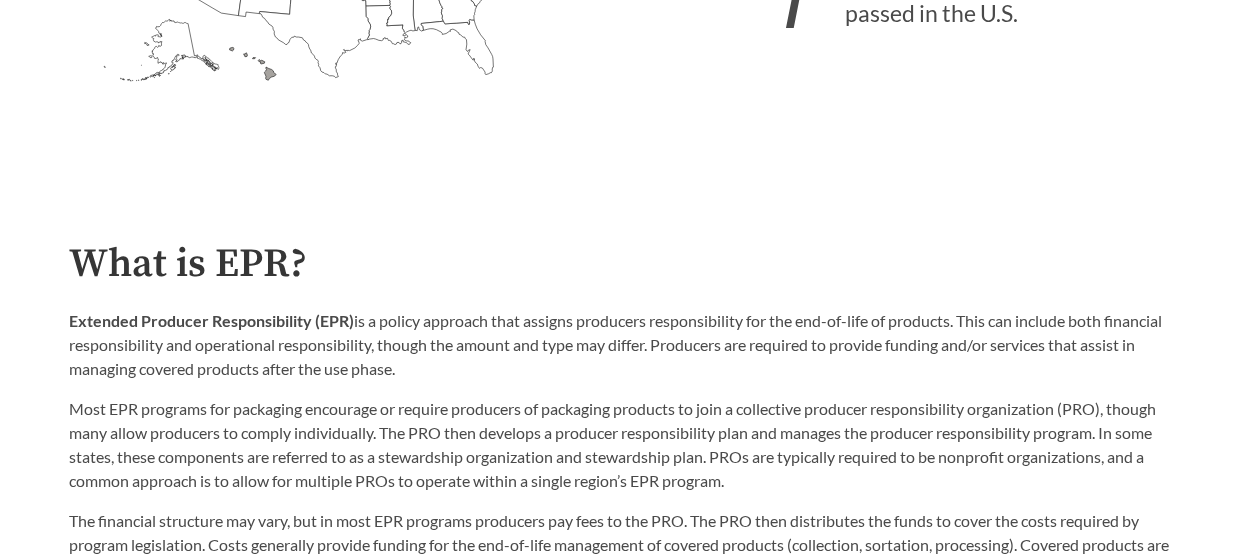 scroll, scrollTop: 900, scrollLeft: 0, axis: vertical 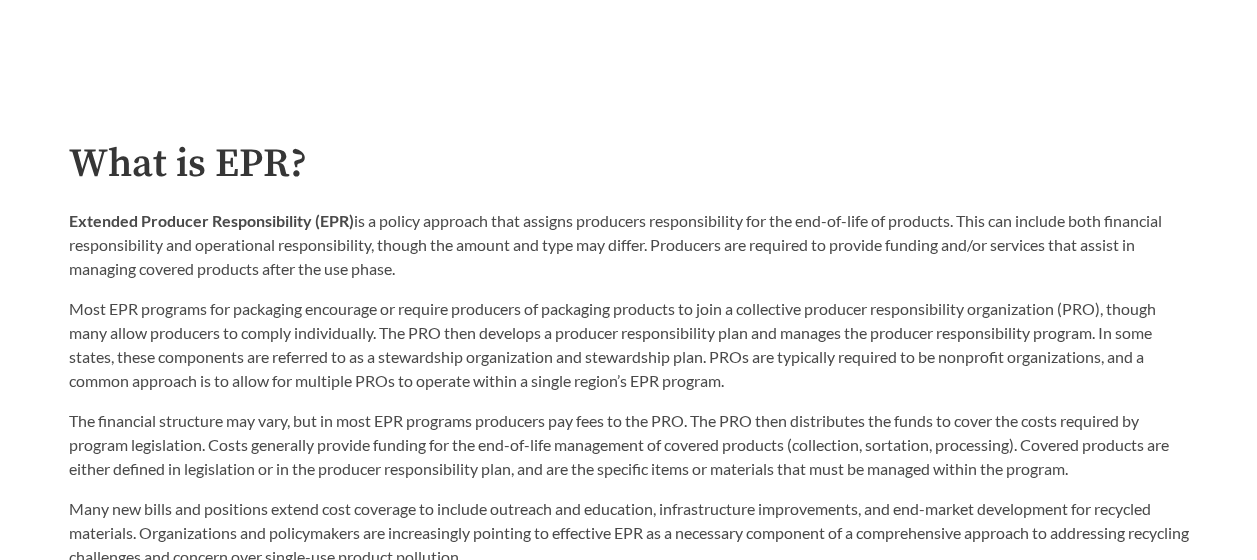 drag, startPoint x: 480, startPoint y: 232, endPoint x: 1144, endPoint y: 268, distance: 664.97516 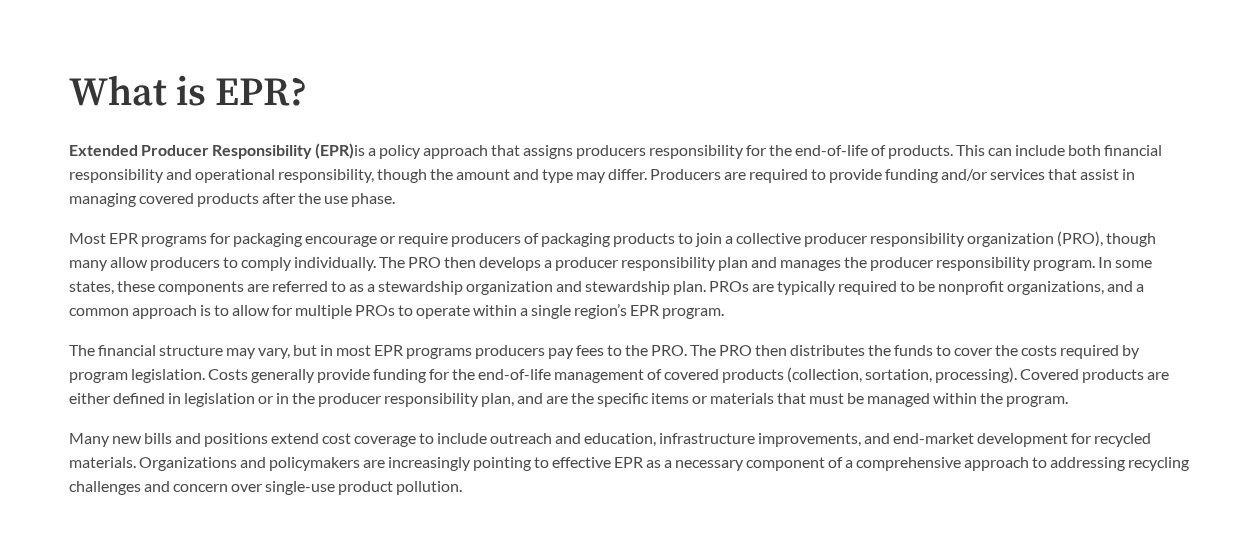 scroll, scrollTop: 1000, scrollLeft: 0, axis: vertical 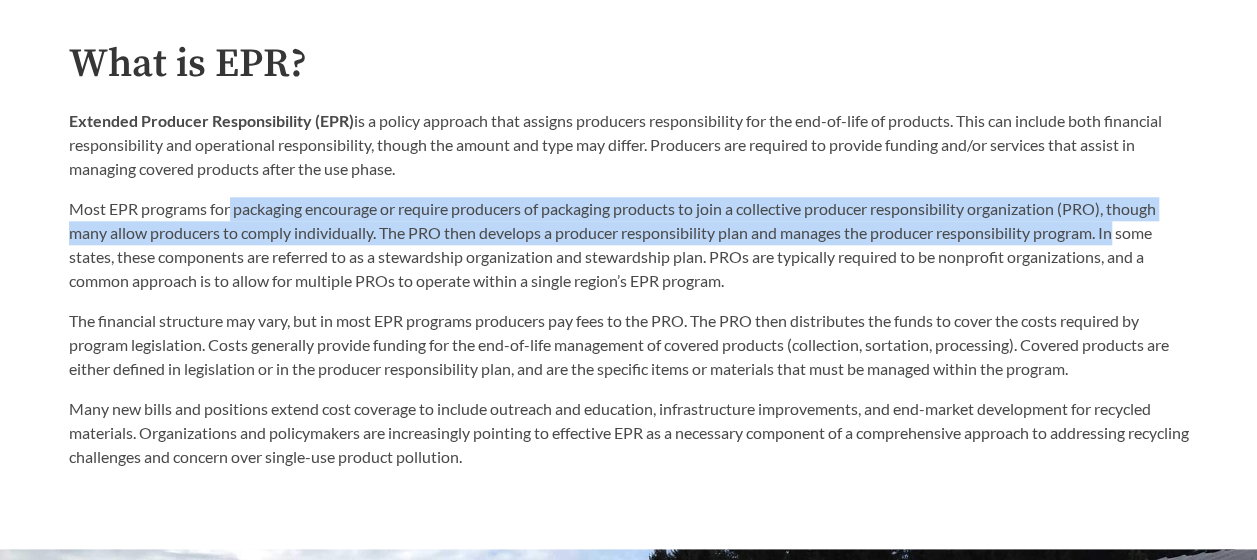drag, startPoint x: 232, startPoint y: 211, endPoint x: 1122, endPoint y: 225, distance: 890.1101 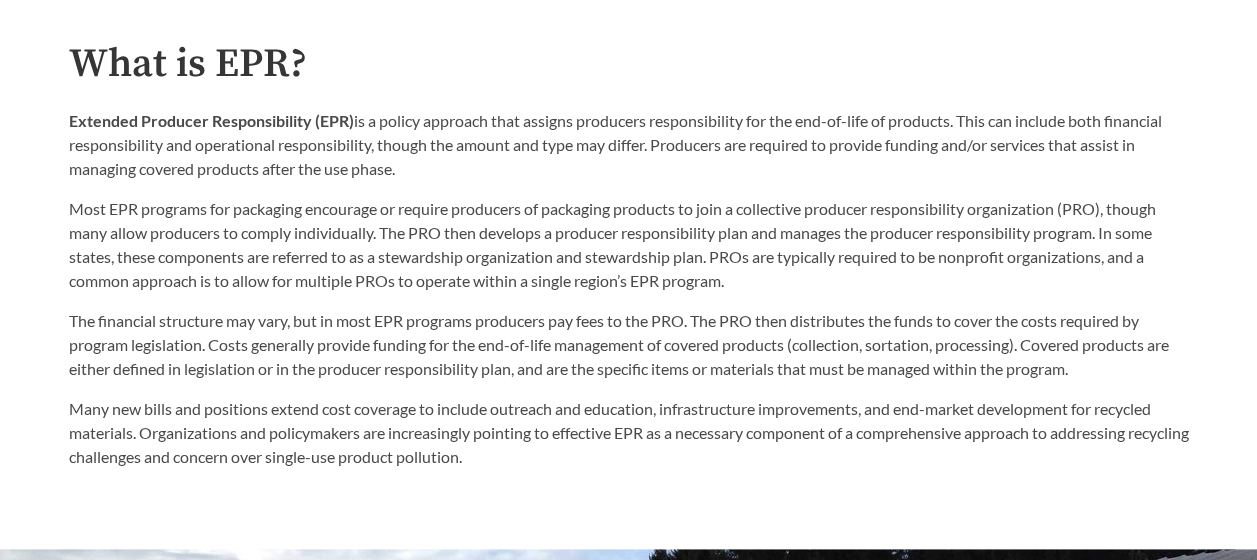 click on "Most EPR programs for packaging encourage or require producers of packaging products to join a collective producer responsibility organization (PRO), though many allow producers to comply individually. The PRO then develops a producer responsibility plan and manages the producer responsibility program. In some states, these components are referred to as a stewardship organization and stewardship plan. PROs are typically required to be nonprofit organizations, and a common approach is to allow for multiple PROs to operate within a single region’s EPR program." at bounding box center [629, 245] 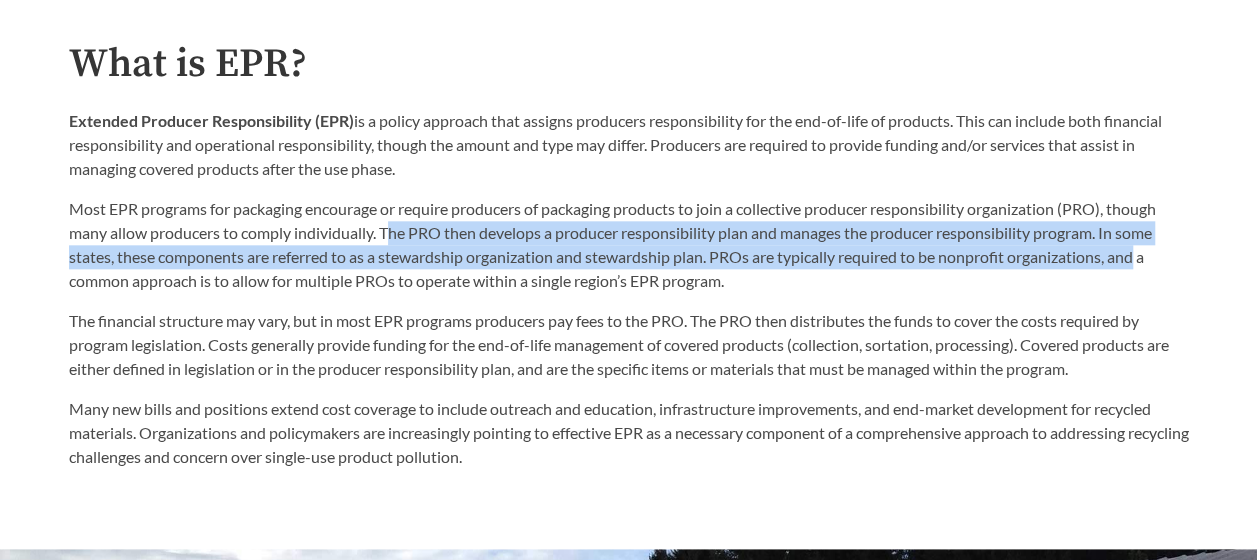 drag, startPoint x: 396, startPoint y: 240, endPoint x: 1144, endPoint y: 253, distance: 748.113 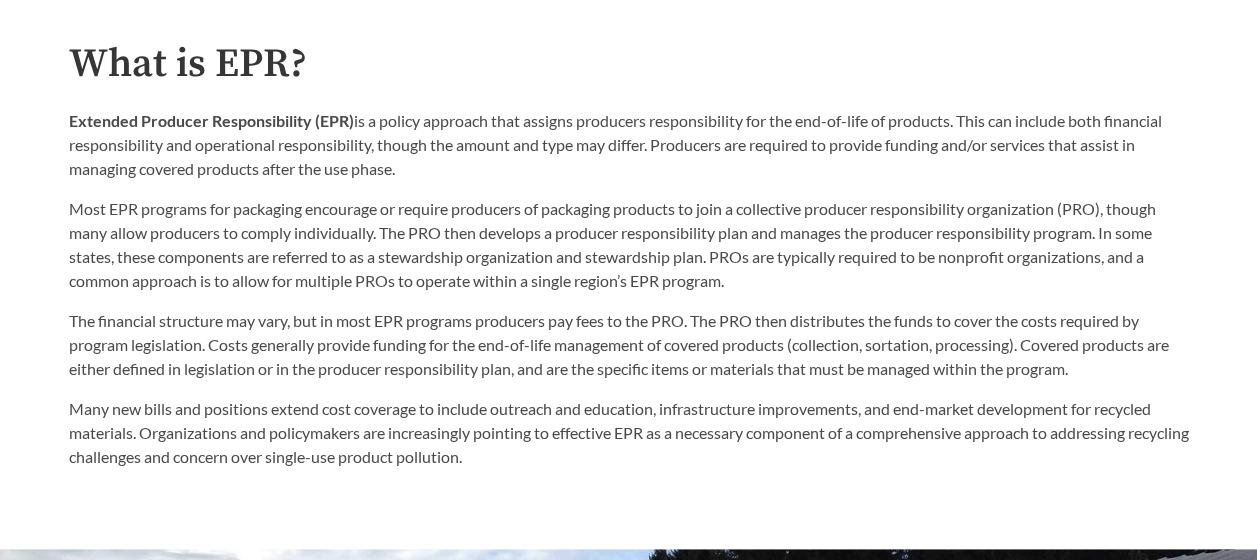 click on "Most EPR programs for packaging encourage or require producers of packaging products to join a collective producer responsibility organization (PRO), though many allow producers to comply individually. The PRO then develops a producer responsibility plan and manages the producer responsibility program. In some states, these components are referred to as a stewardship organization and stewardship plan. PROs are typically required to be nonprofit organizations, and a common approach is to allow for multiple PROs to operate within a single region’s EPR program." at bounding box center (629, 245) 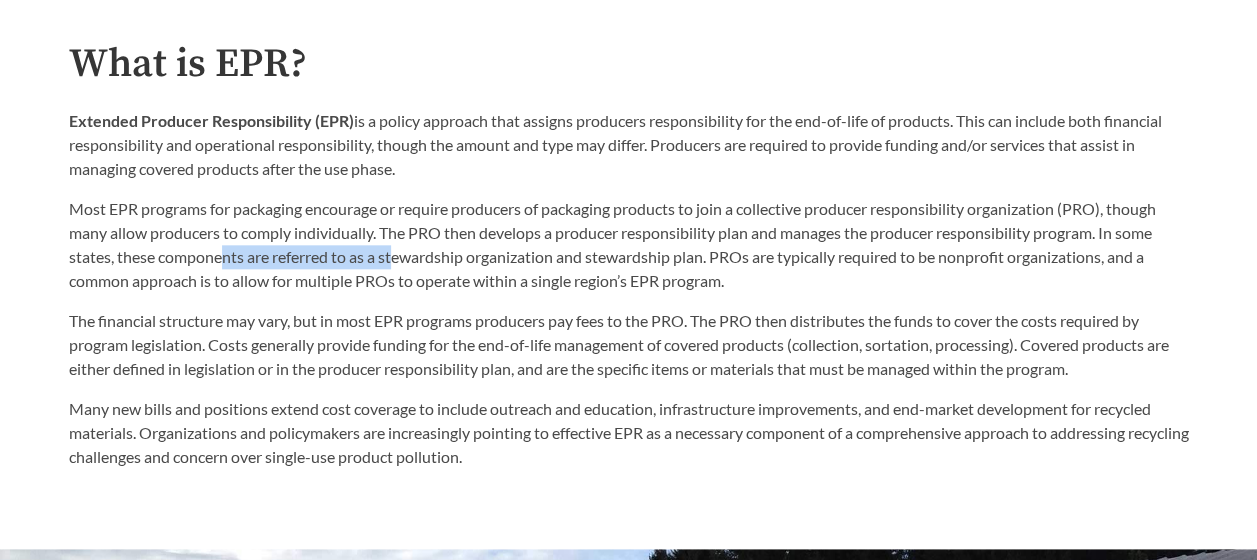 drag, startPoint x: 227, startPoint y: 260, endPoint x: 395, endPoint y: 267, distance: 168.14577 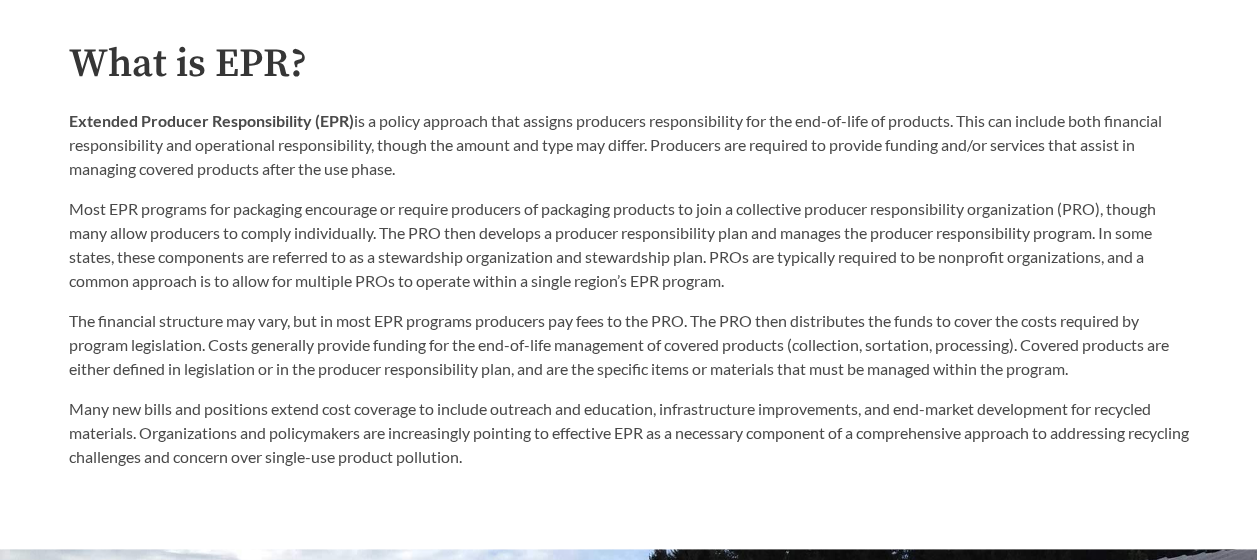drag, startPoint x: 395, startPoint y: 267, endPoint x: 443, endPoint y: 283, distance: 50.596443 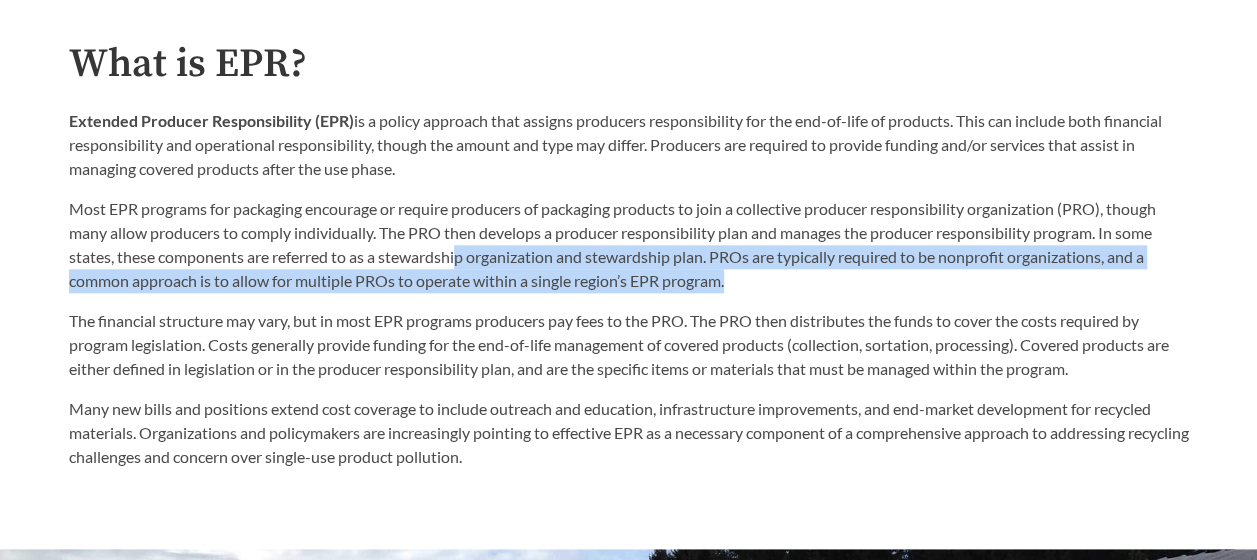 drag, startPoint x: 460, startPoint y: 259, endPoint x: 1129, endPoint y: 281, distance: 669.36163 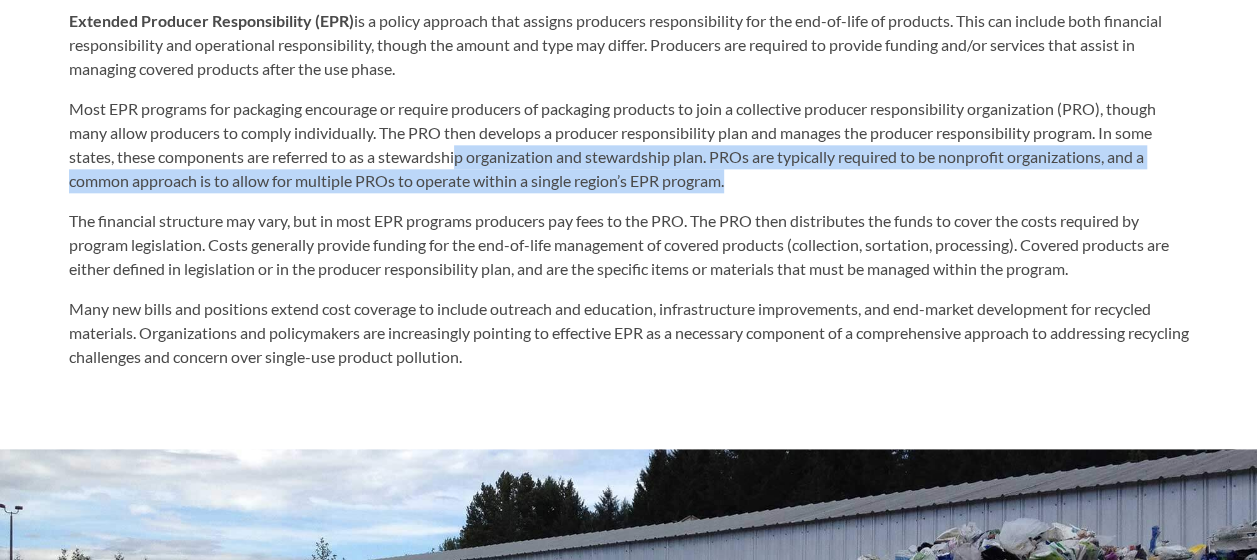 scroll, scrollTop: 1200, scrollLeft: 0, axis: vertical 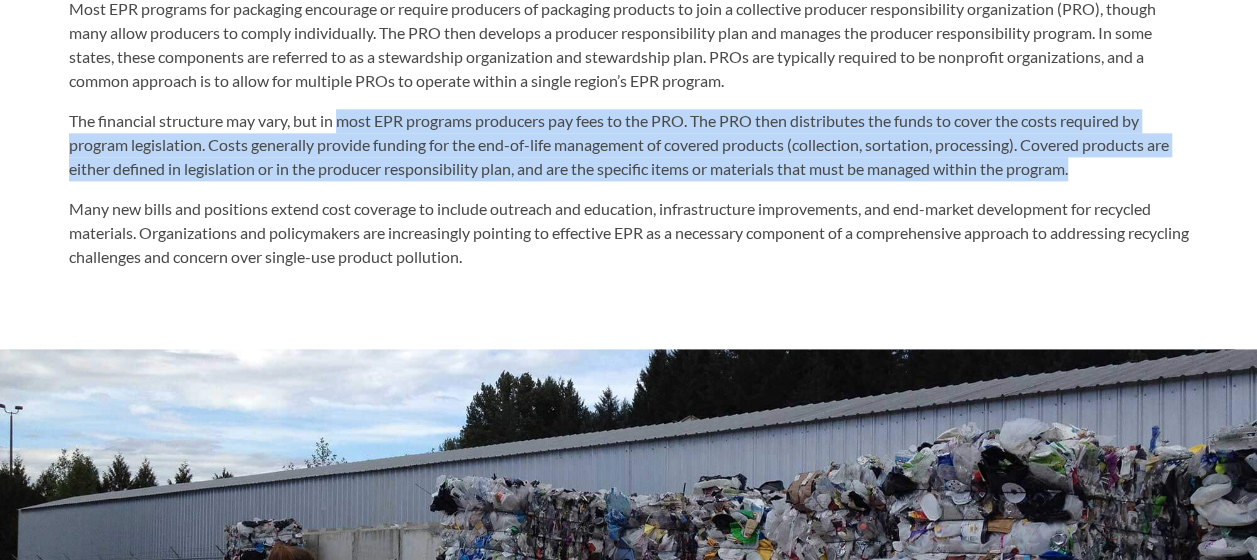 drag, startPoint x: 371, startPoint y: 126, endPoint x: 1163, endPoint y: 166, distance: 793.00946 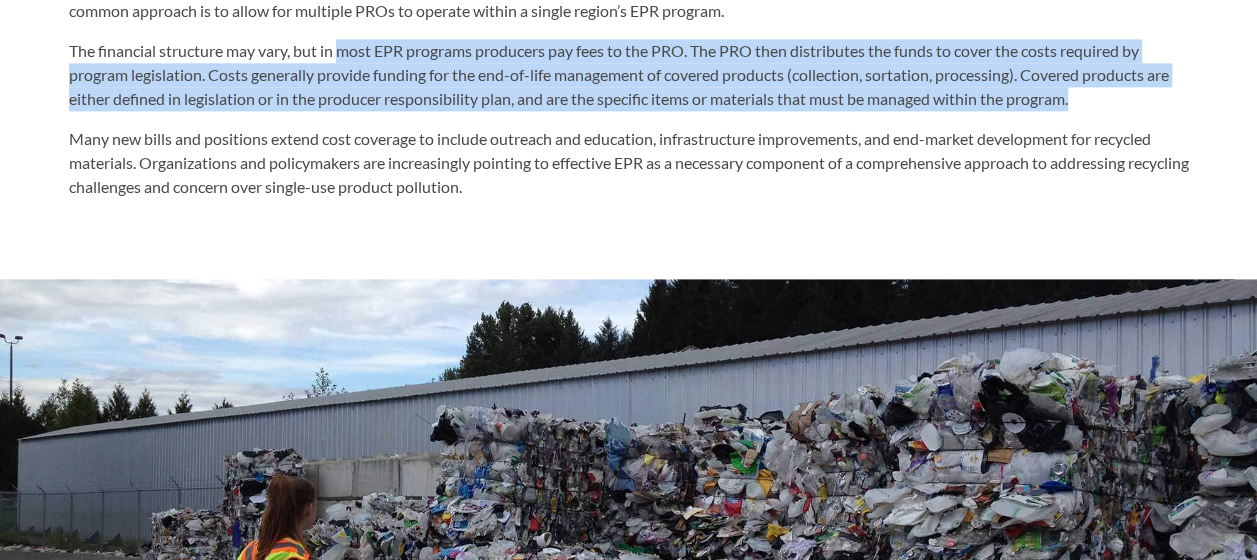 scroll, scrollTop: 1300, scrollLeft: 0, axis: vertical 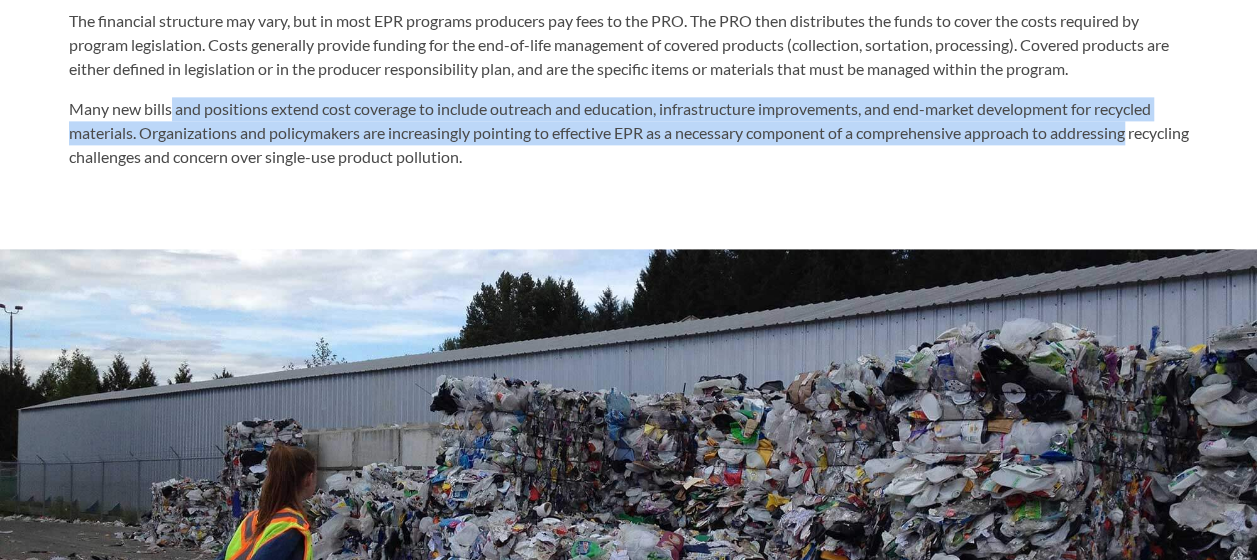 drag, startPoint x: 200, startPoint y: 113, endPoint x: 1146, endPoint y: 139, distance: 946.35724 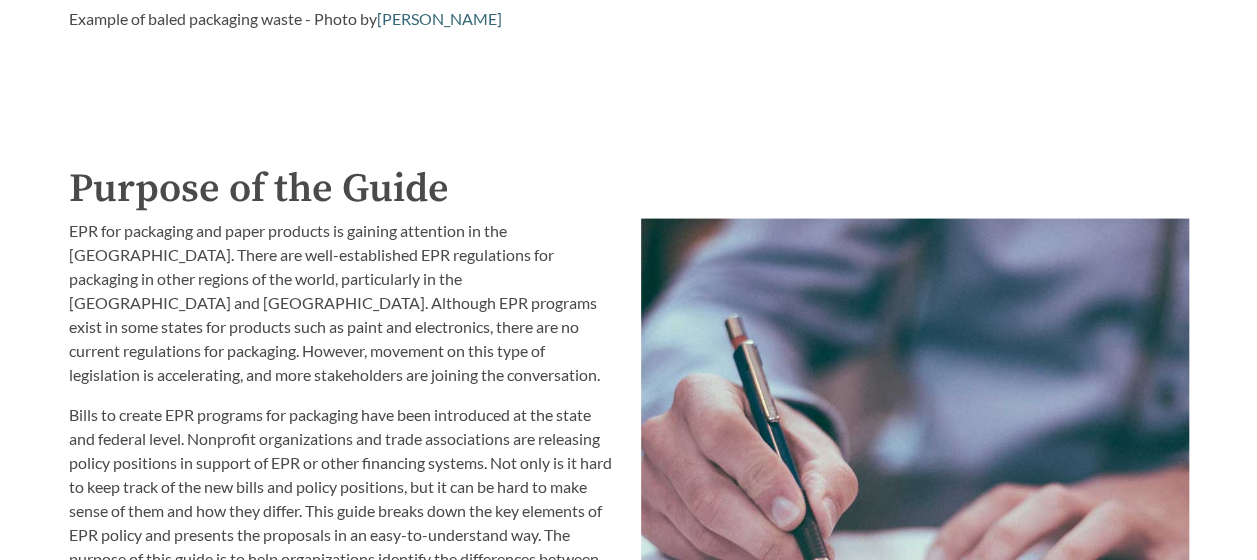 scroll, scrollTop: 2000, scrollLeft: 0, axis: vertical 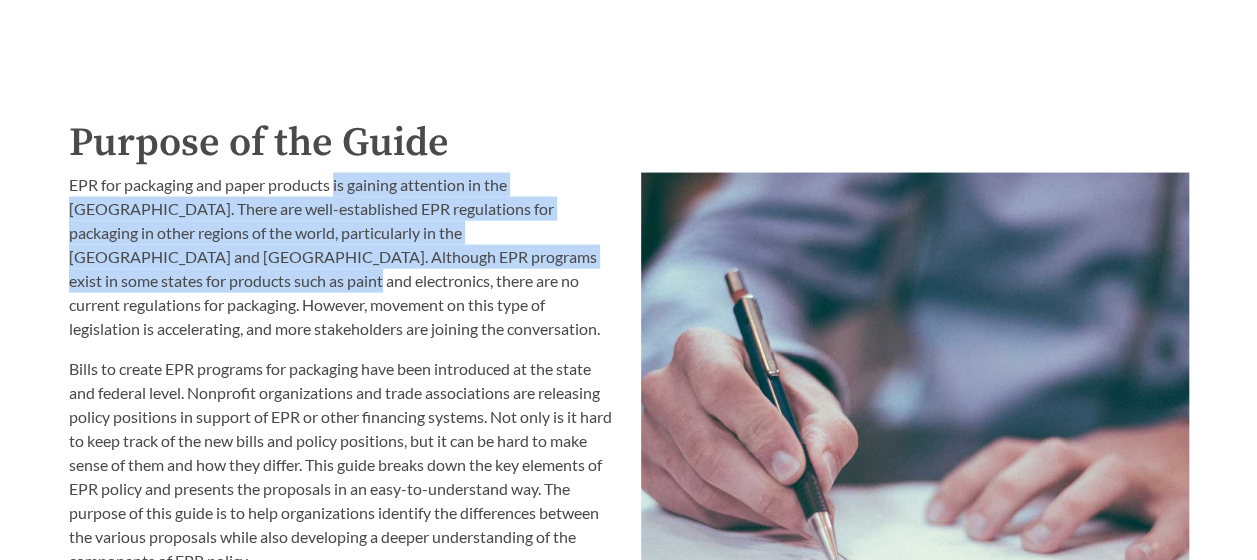 drag, startPoint x: 337, startPoint y: 184, endPoint x: 572, endPoint y: 255, distance: 245.49135 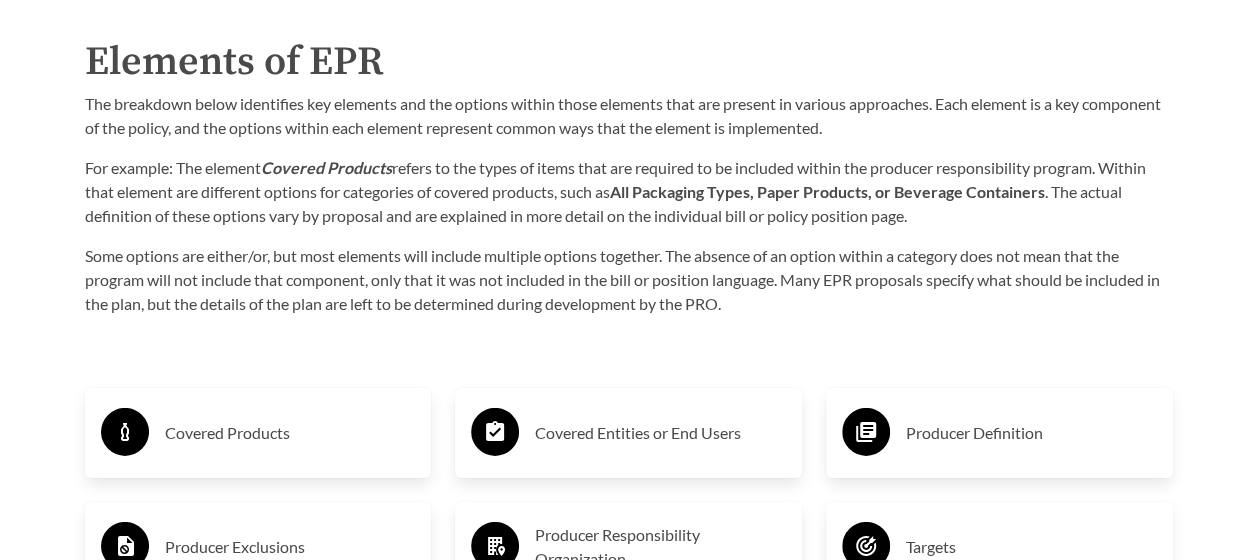scroll, scrollTop: 2900, scrollLeft: 0, axis: vertical 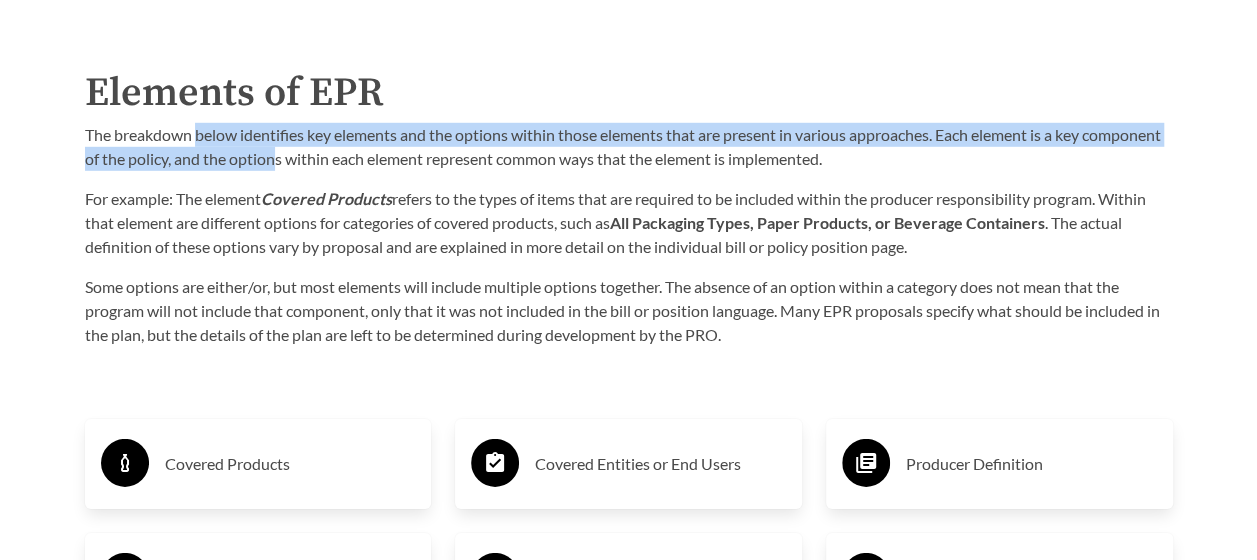 drag, startPoint x: 197, startPoint y: 134, endPoint x: 358, endPoint y: 155, distance: 162.36378 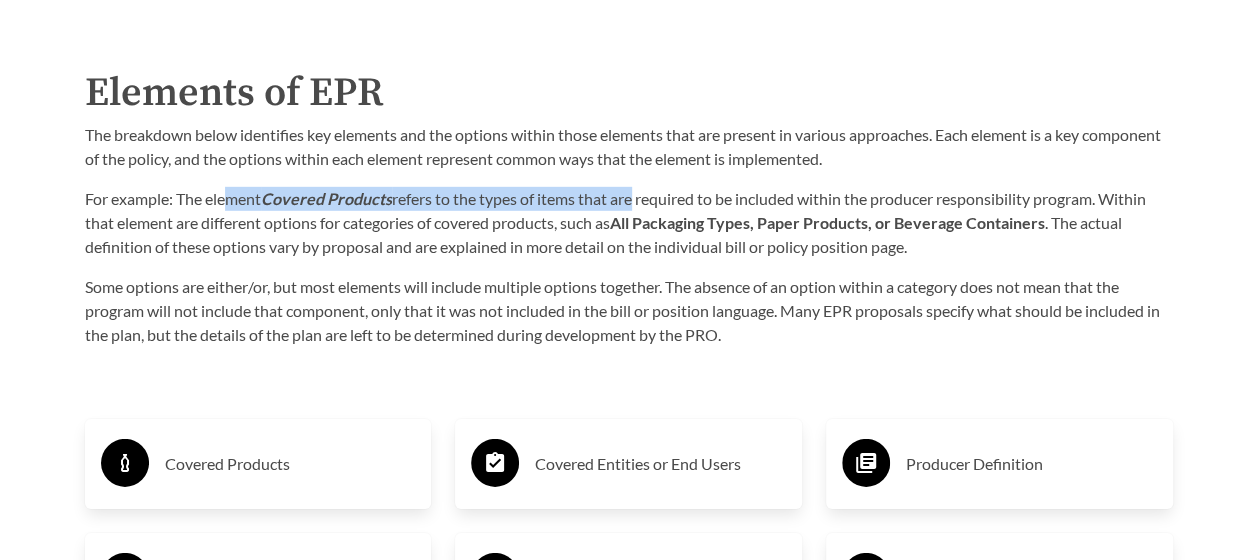 drag, startPoint x: 358, startPoint y: 155, endPoint x: 634, endPoint y: 204, distance: 280.3159 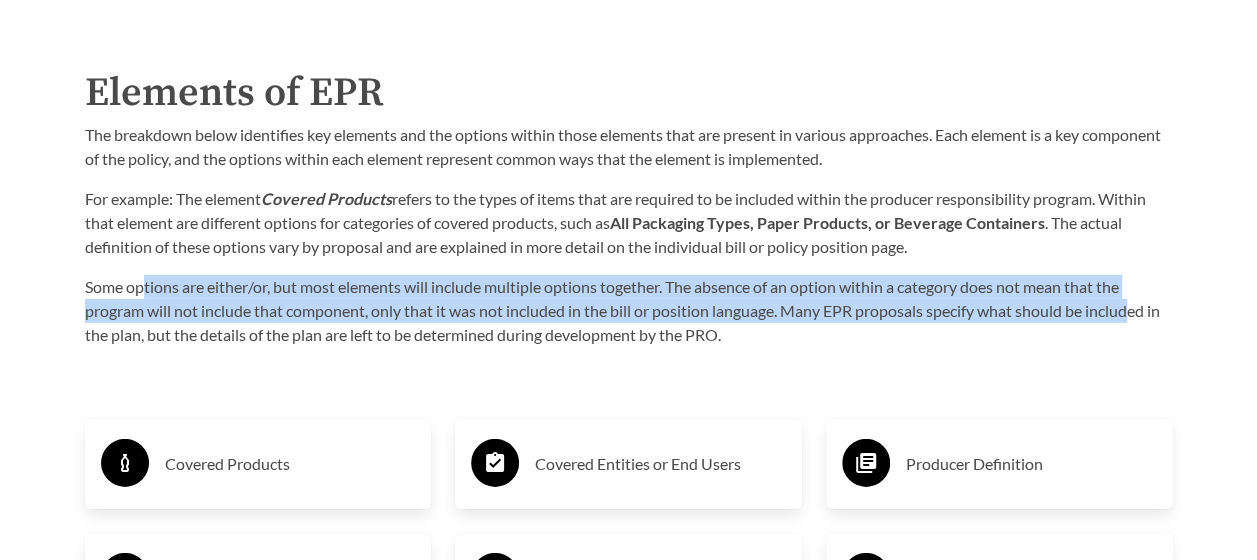 drag, startPoint x: 146, startPoint y: 288, endPoint x: 1137, endPoint y: 313, distance: 991.3153 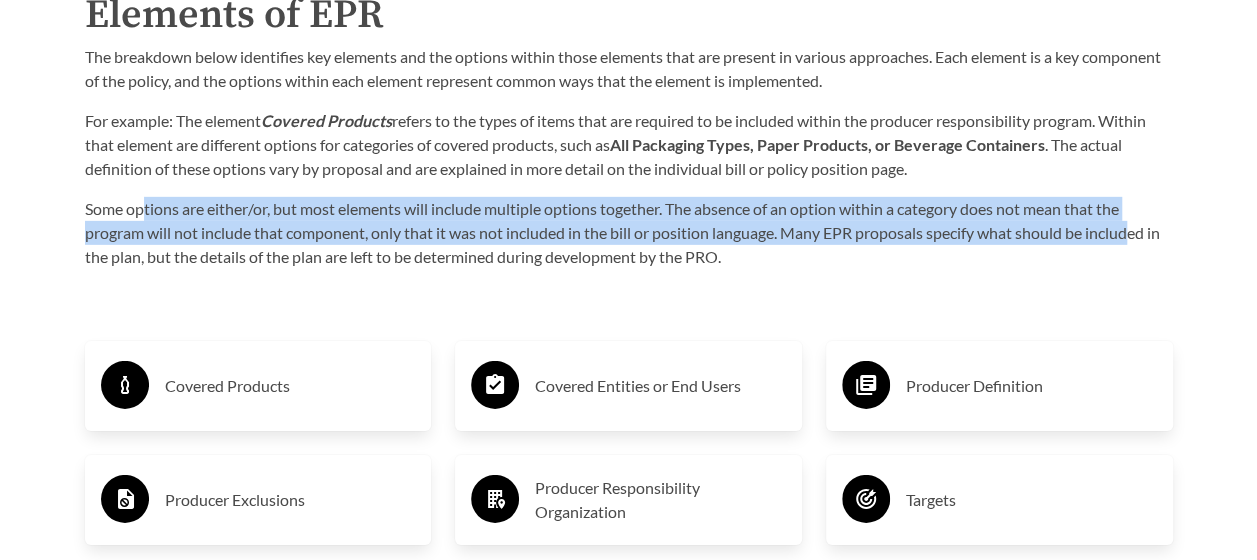 scroll, scrollTop: 3000, scrollLeft: 0, axis: vertical 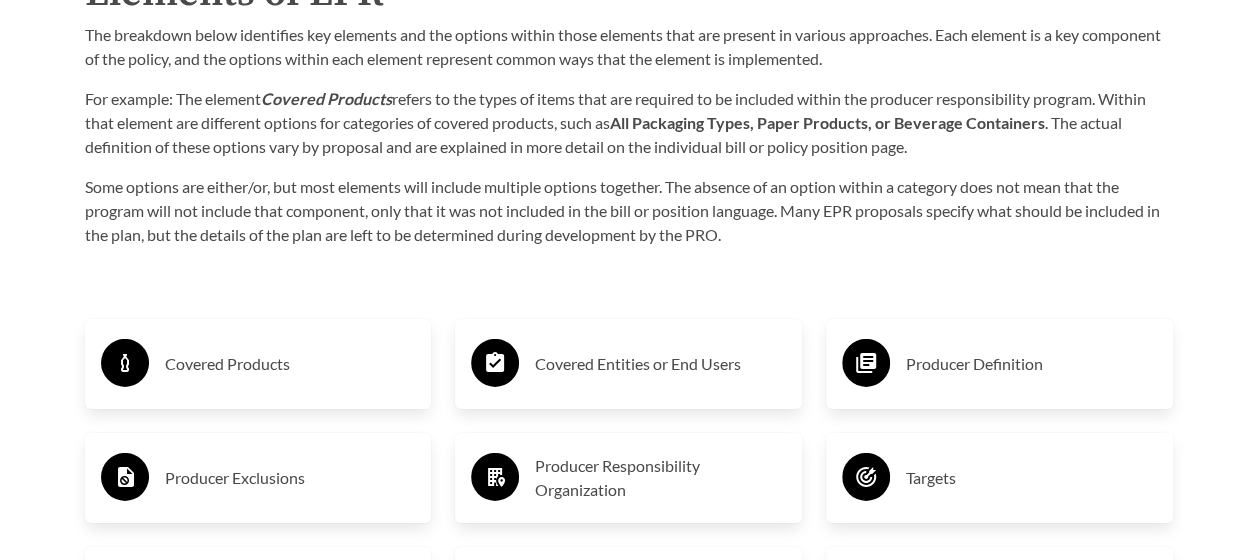 click on "Purpose of the Guide EPR for packaging and paper products is gaining attention in [GEOGRAPHIC_DATA]. There are well-established EPR regulations for packaging in other regions of the world, particularly in the [GEOGRAPHIC_DATA] and [GEOGRAPHIC_DATA]. Although EPR programs exist in some states for products such as paint and electronics, there are no current regulations for packaging. However, movement on this type of legislation is accelerating, and more stakeholders are joining the conversation.
Not all policy positions included in this guide explicitly reference EPR. However, they each touch on elements of EPR and are worth comparing to see how the suggested financing mechanisms differ from other proposals and bills. Photo by  [PERSON_NAME] Elements of EPR The breakdown below identifies key elements and the options within those elements that are present in various approaches. Each element is a key component of the policy, and the options within each element represent common ways that the element is implemented." at bounding box center [629, 386] 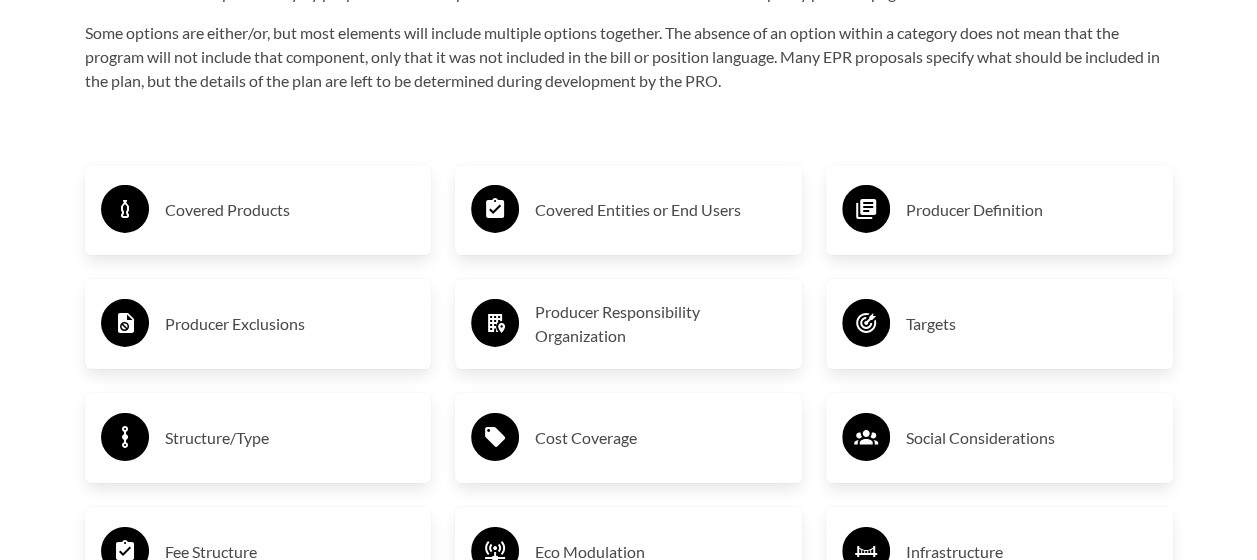 scroll, scrollTop: 3200, scrollLeft: 0, axis: vertical 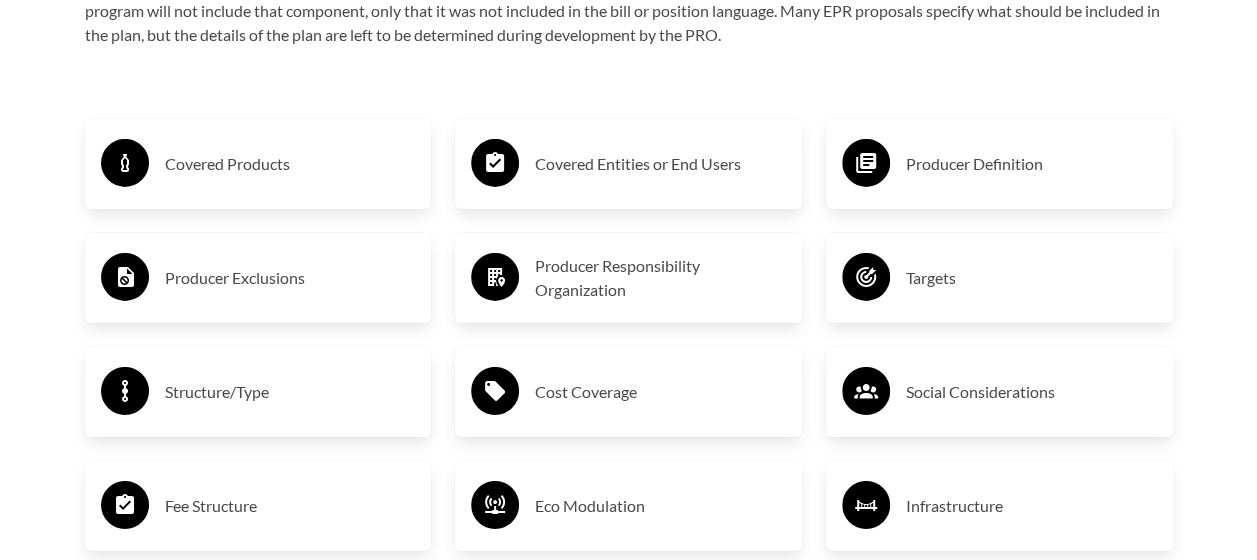 click on "Cost Coverage" at bounding box center (660, 392) 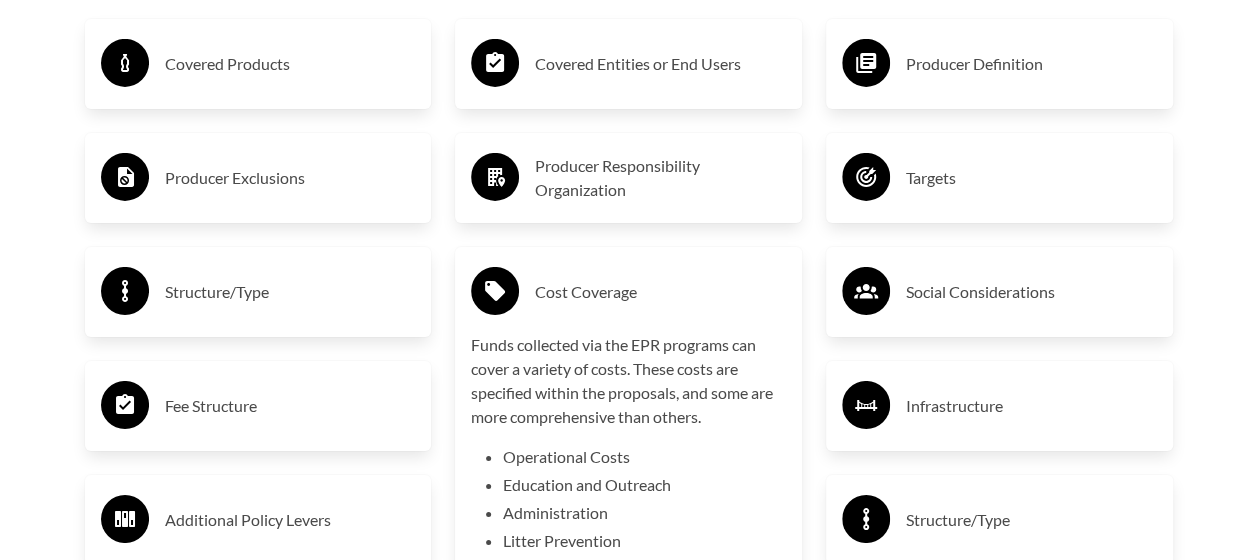 scroll, scrollTop: 3400, scrollLeft: 0, axis: vertical 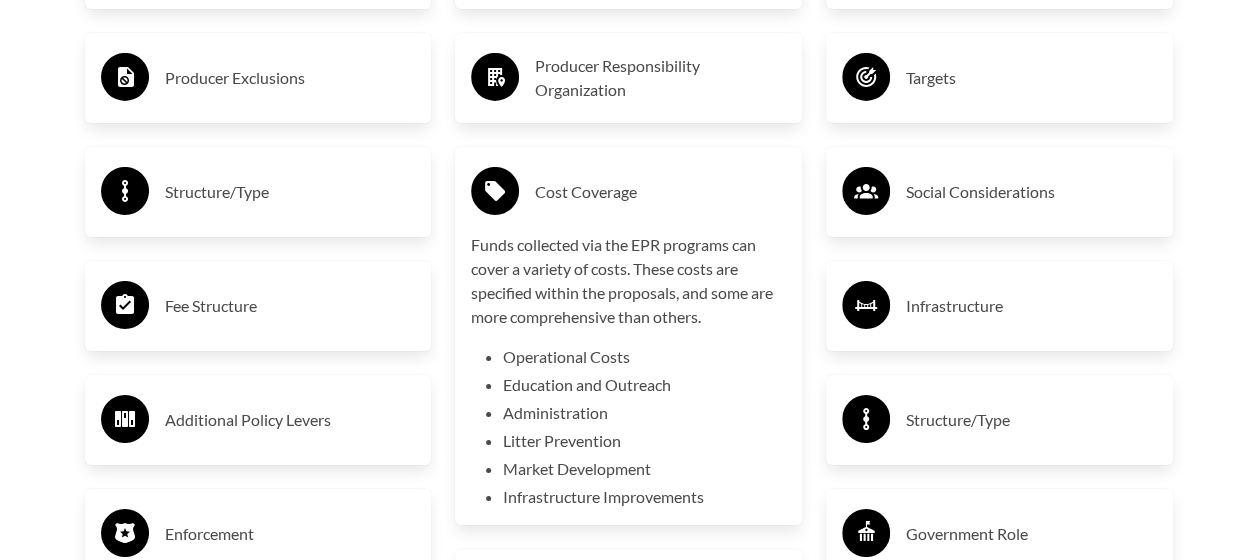 click on "Cost Coverage" at bounding box center [660, 192] 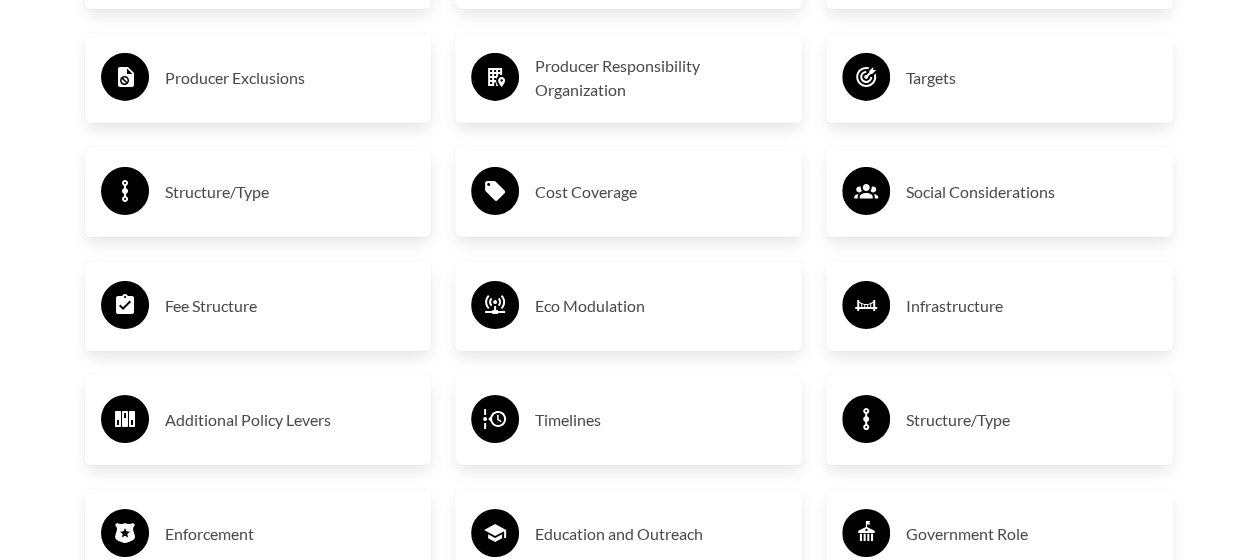 click 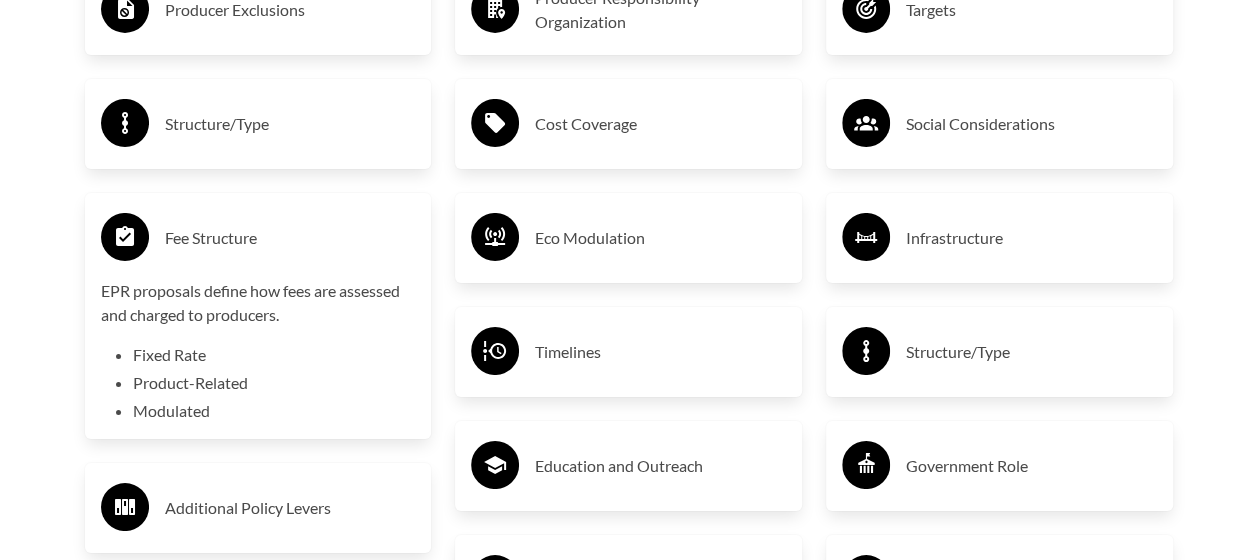 scroll, scrollTop: 3500, scrollLeft: 0, axis: vertical 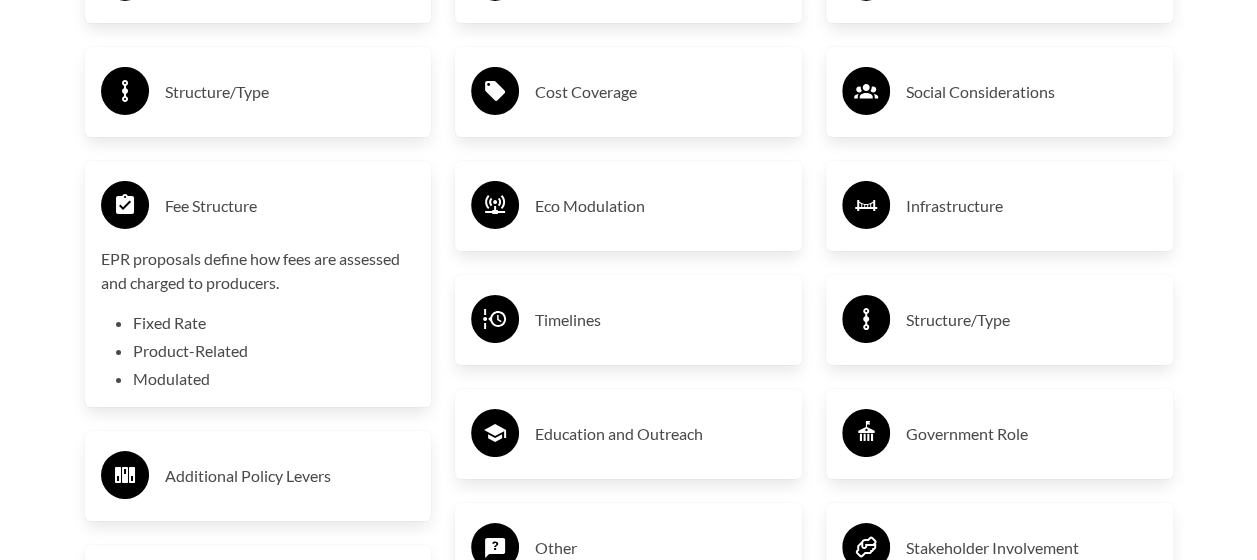 click 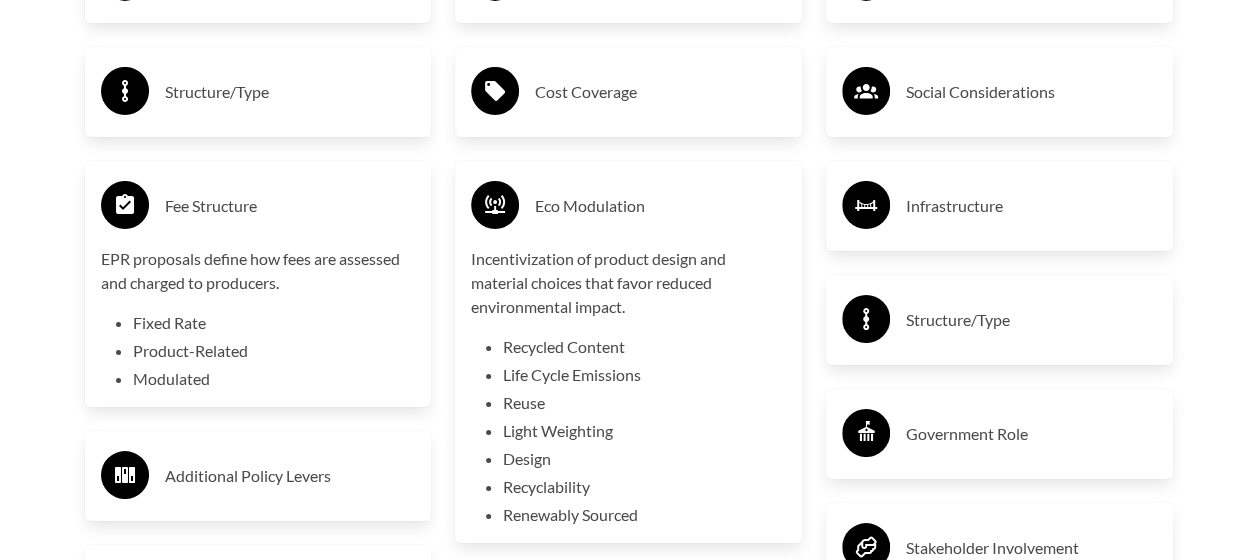 click 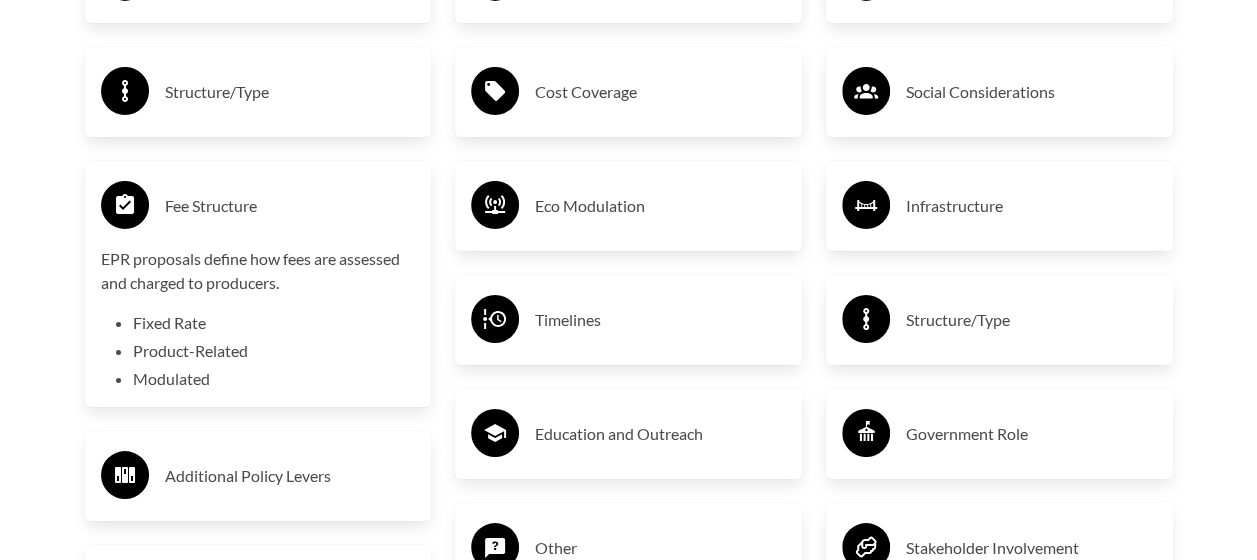 click 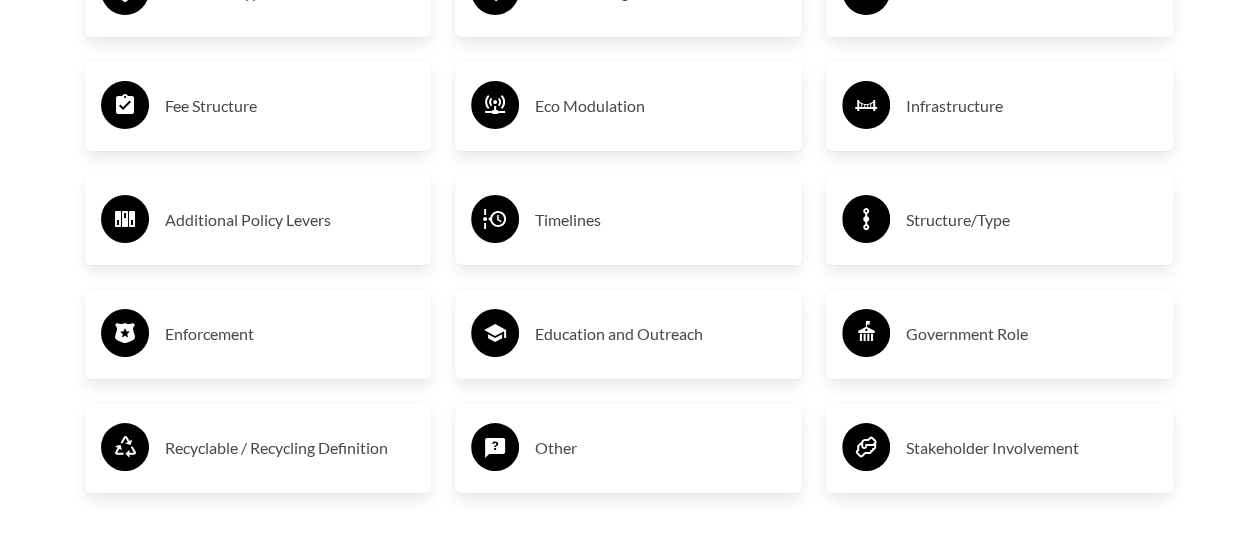 scroll, scrollTop: 3700, scrollLeft: 0, axis: vertical 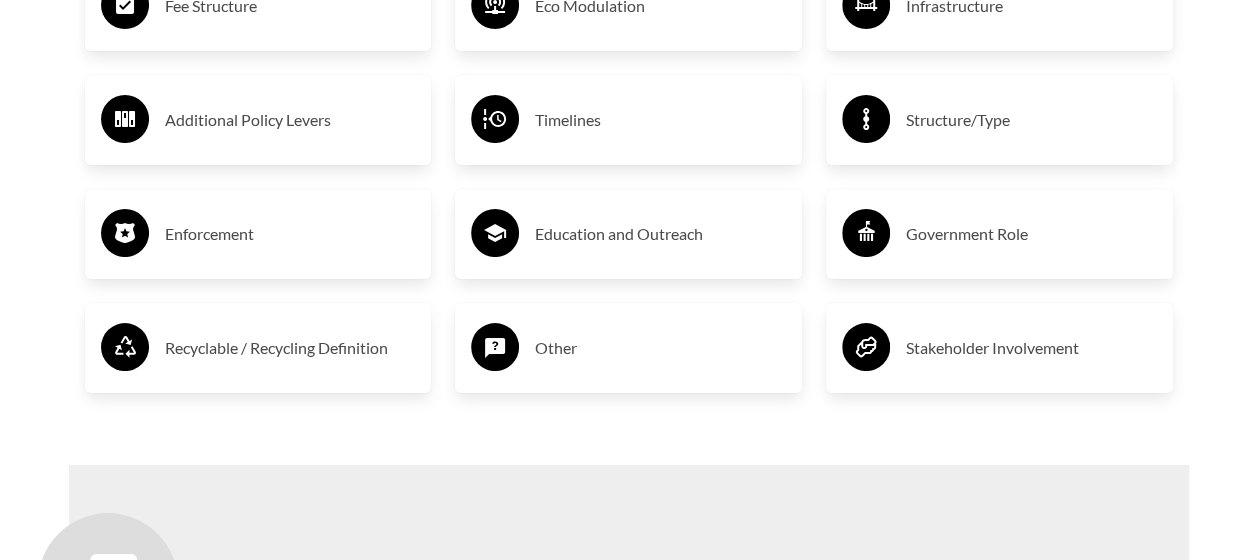 click 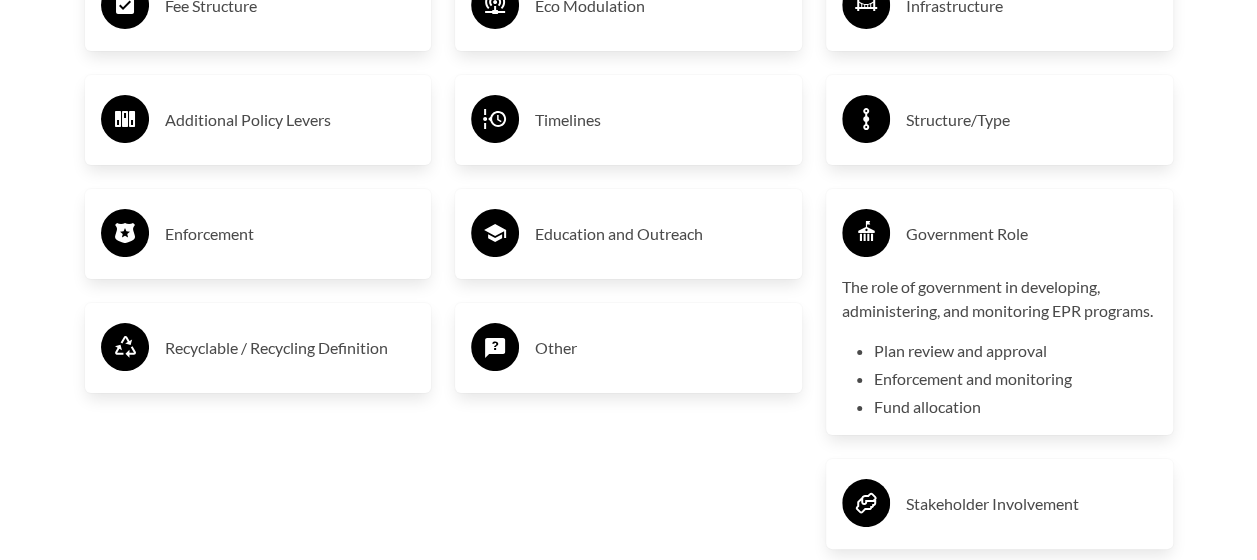 click 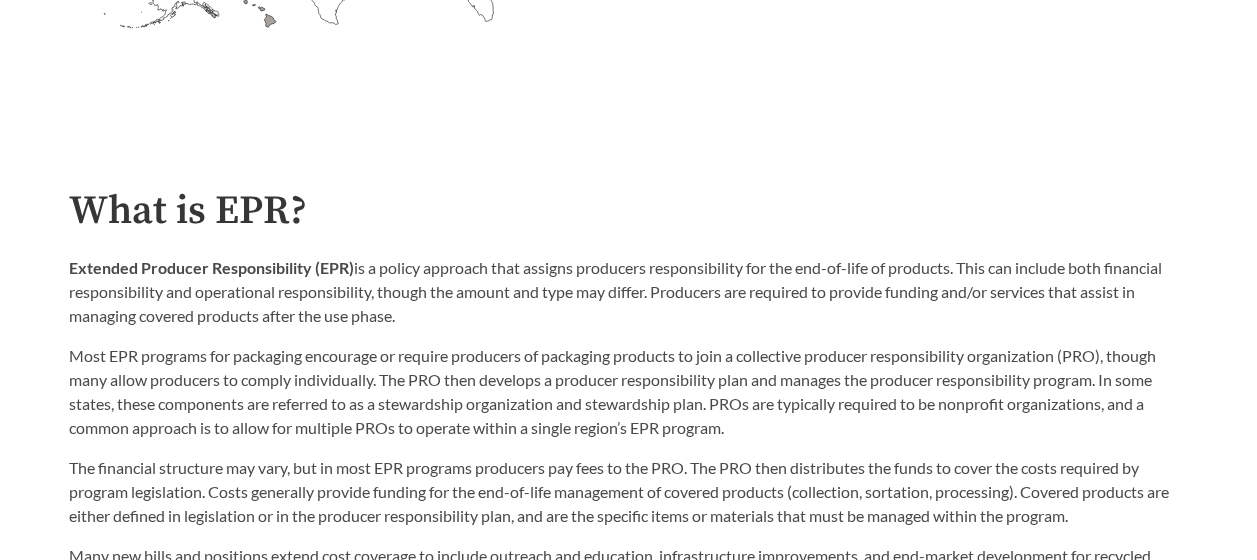 scroll, scrollTop: 900, scrollLeft: 0, axis: vertical 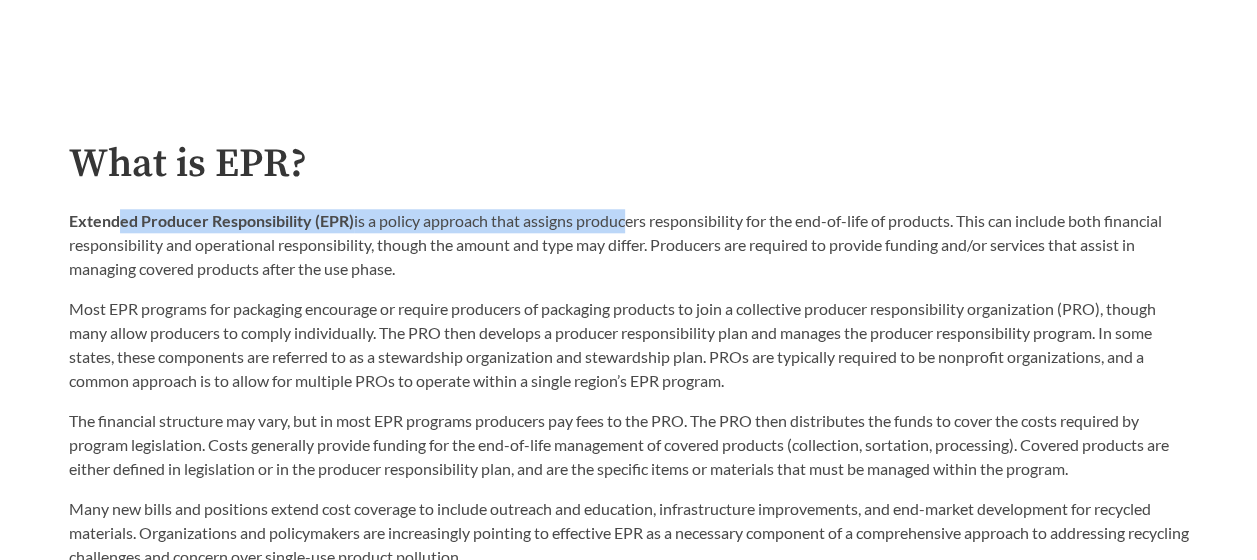 drag, startPoint x: 115, startPoint y: 225, endPoint x: 620, endPoint y: 237, distance: 505.14255 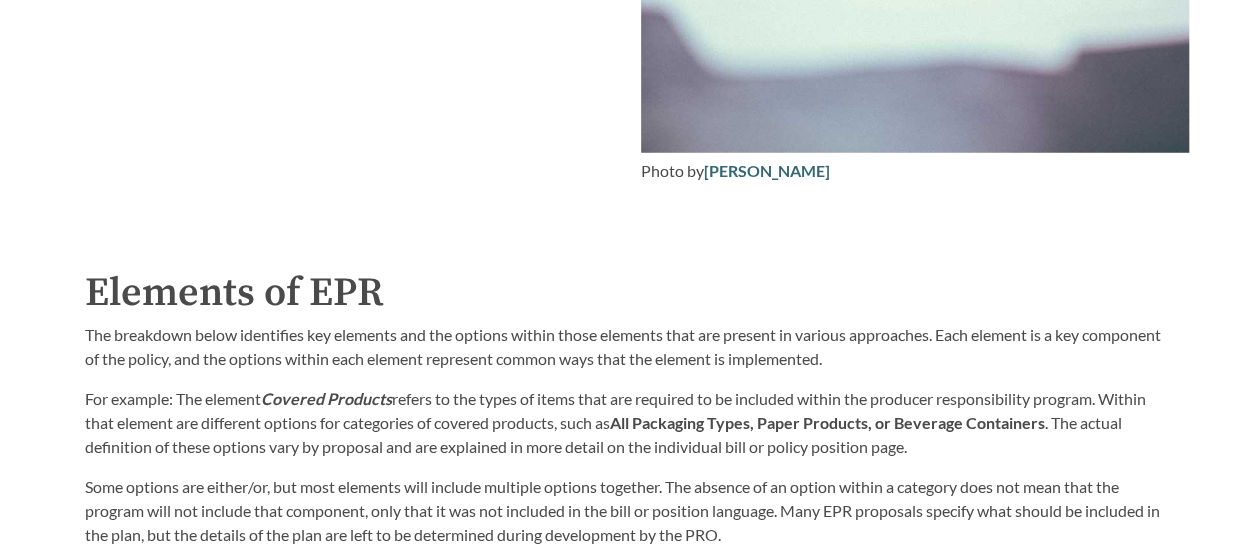 scroll, scrollTop: 2800, scrollLeft: 0, axis: vertical 